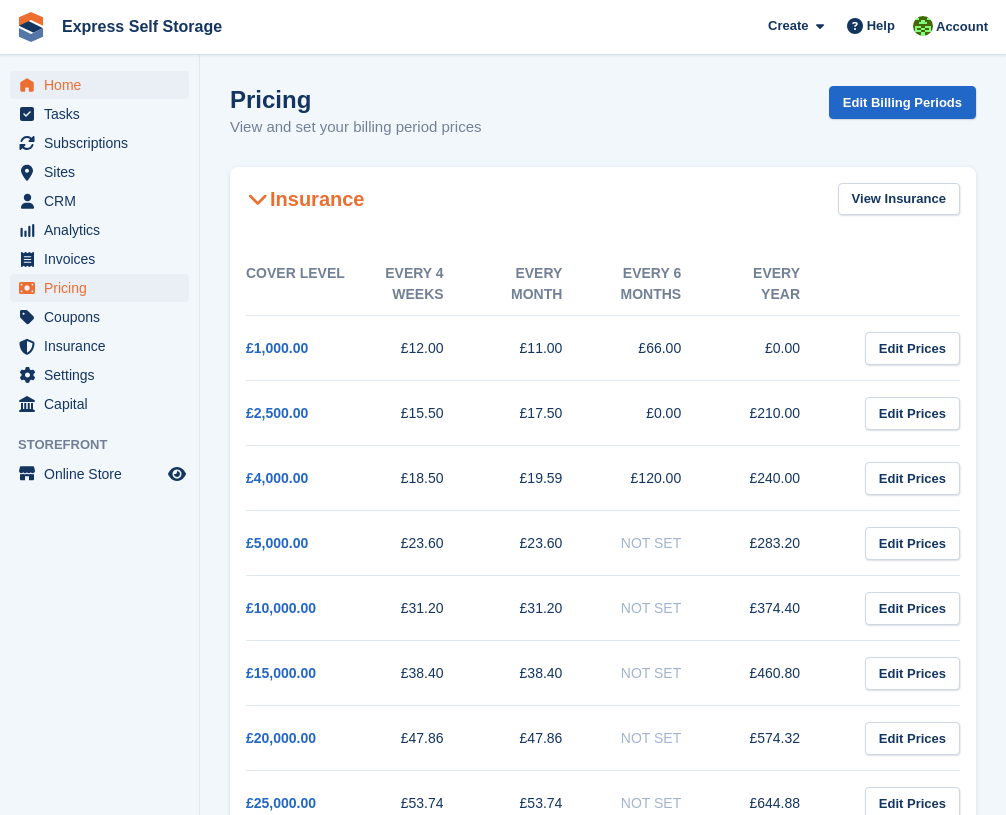 scroll, scrollTop: 1451, scrollLeft: 0, axis: vertical 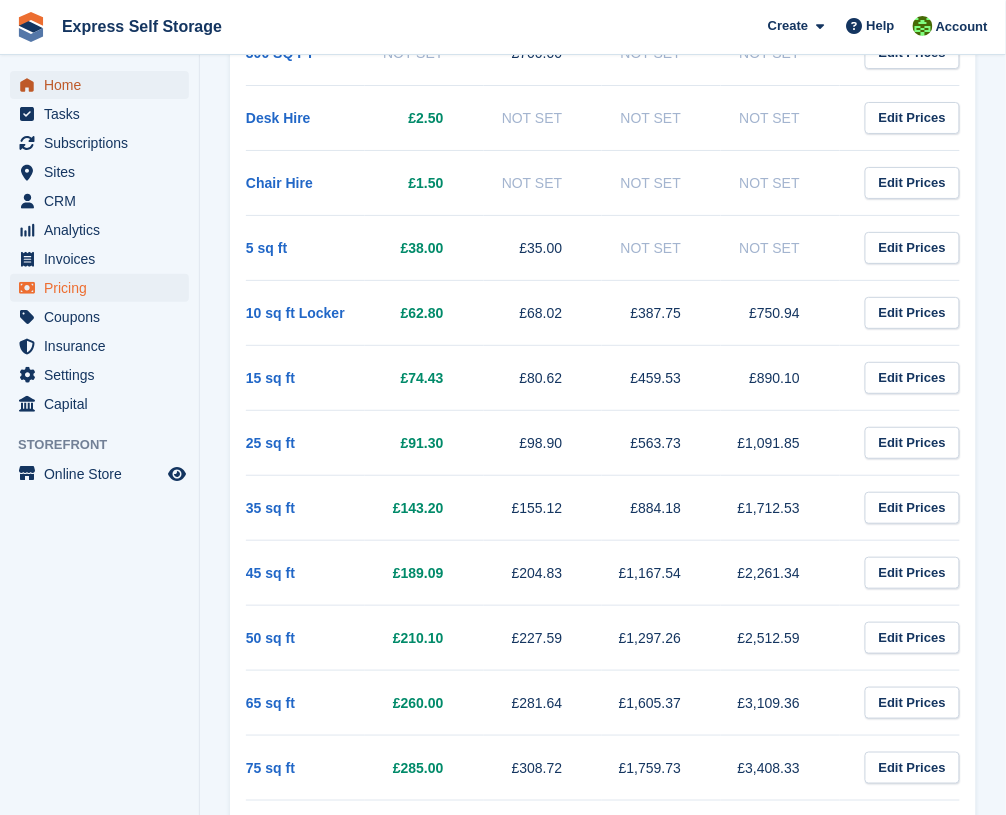click on "Home" at bounding box center (104, 85) 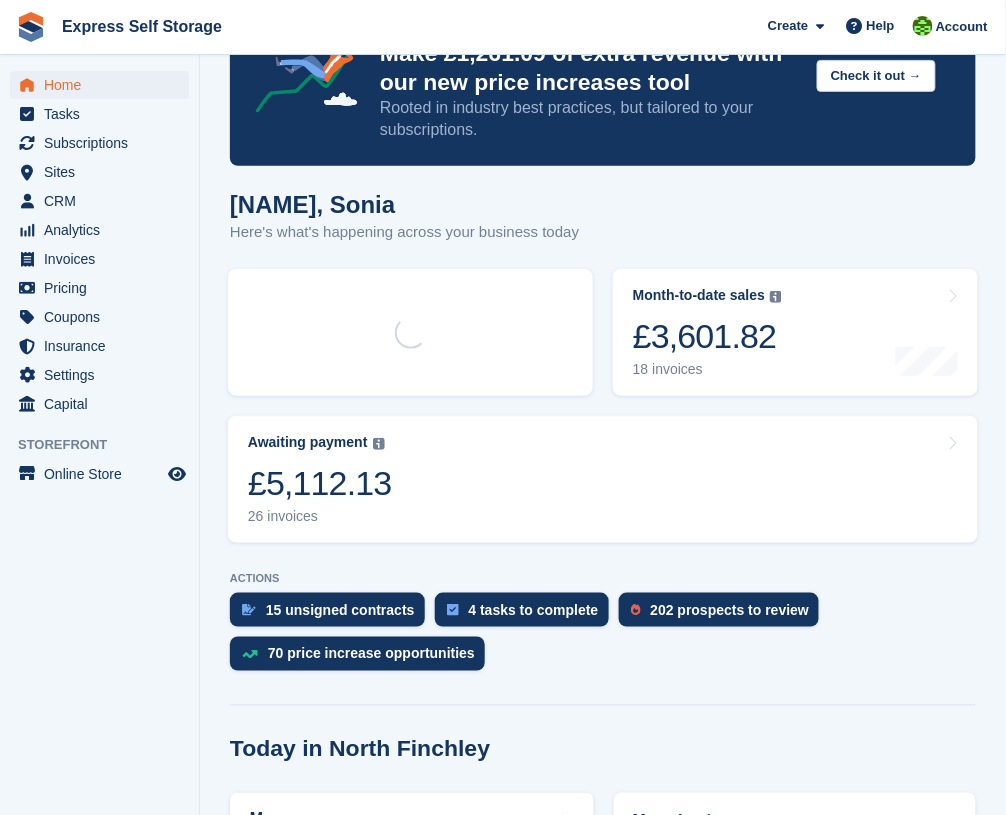 scroll, scrollTop: 103, scrollLeft: 0, axis: vertical 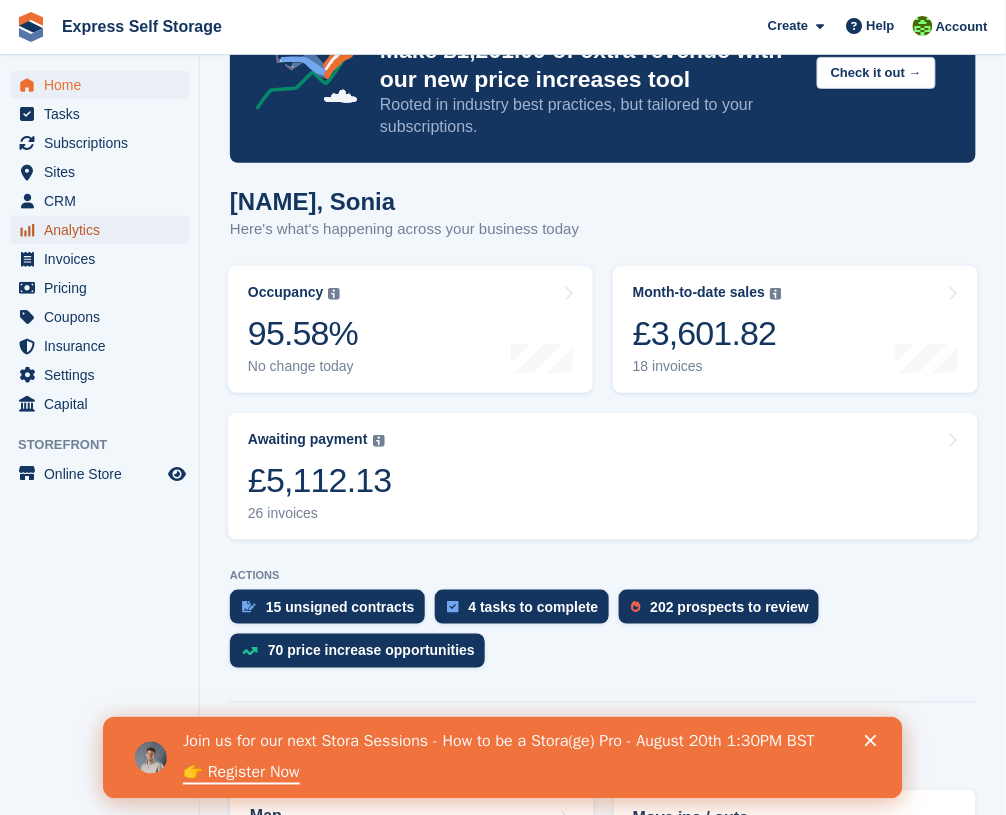 click on "Analytics" at bounding box center (104, 230) 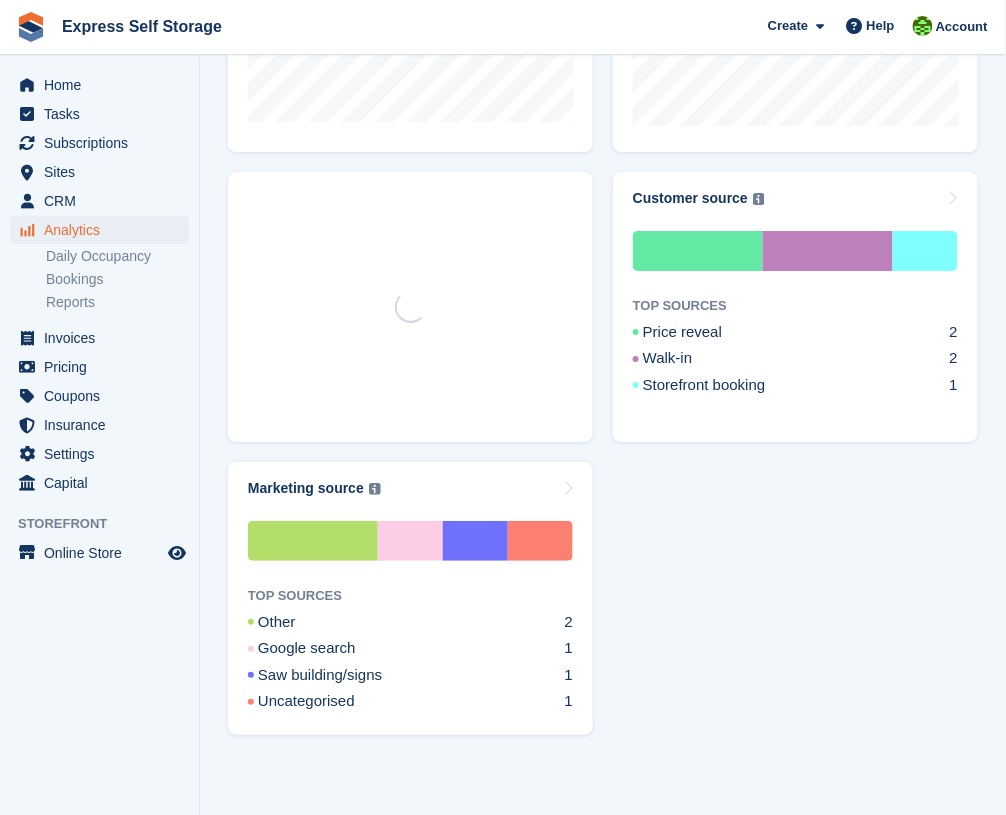 scroll, scrollTop: 1308, scrollLeft: 0, axis: vertical 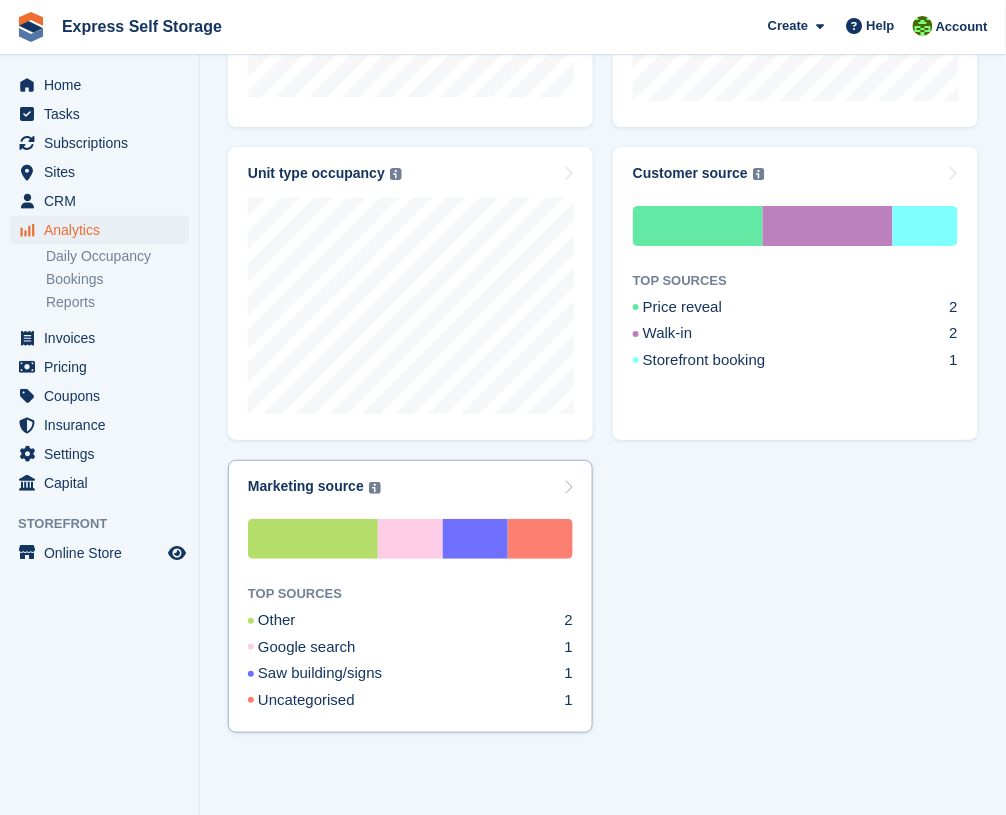 click on "TOP SOURCES" at bounding box center [410, 593] 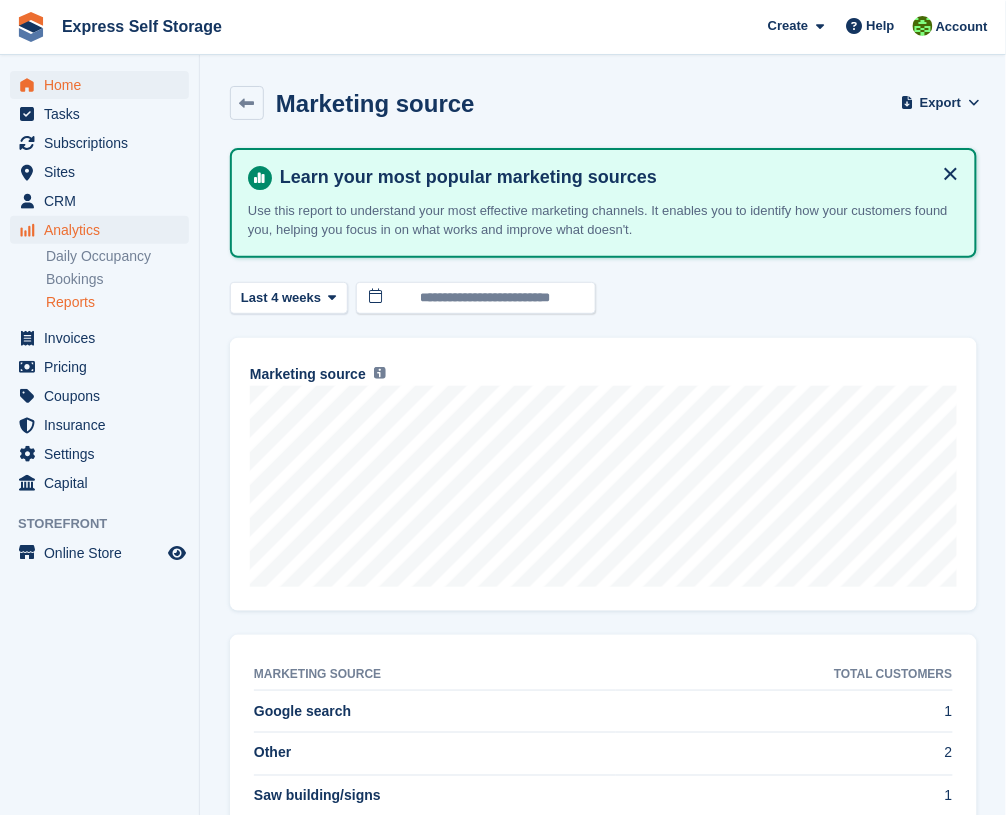 scroll, scrollTop: 96, scrollLeft: 0, axis: vertical 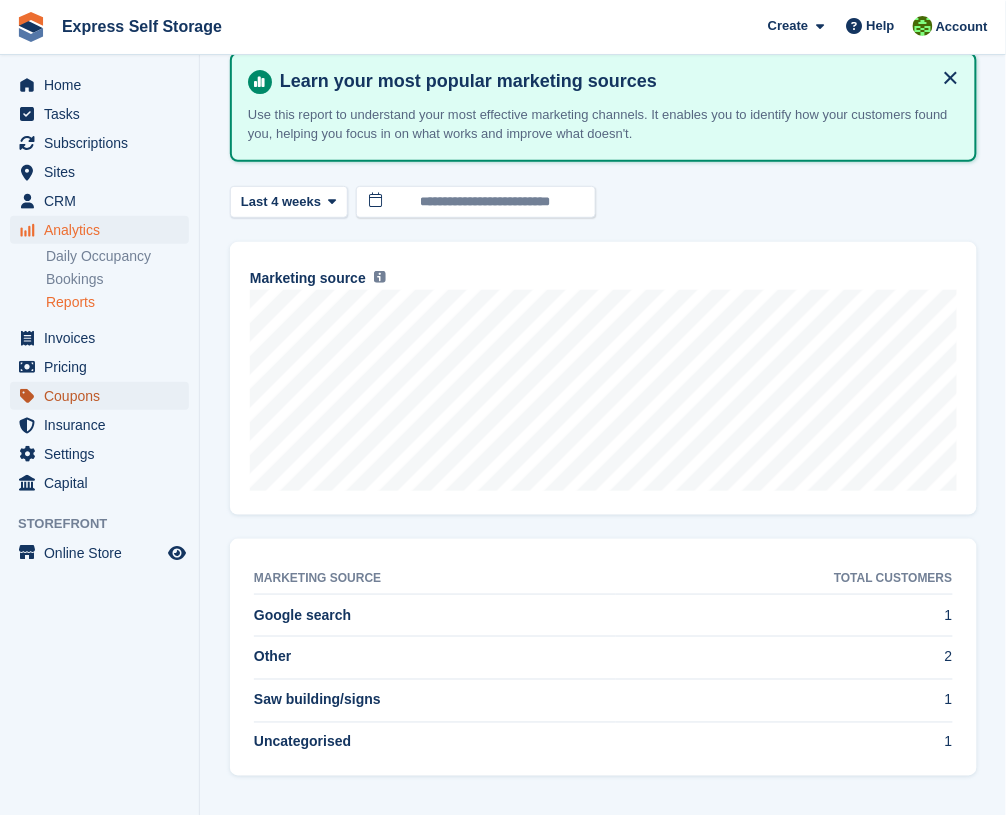 click on "Coupons" at bounding box center (104, 396) 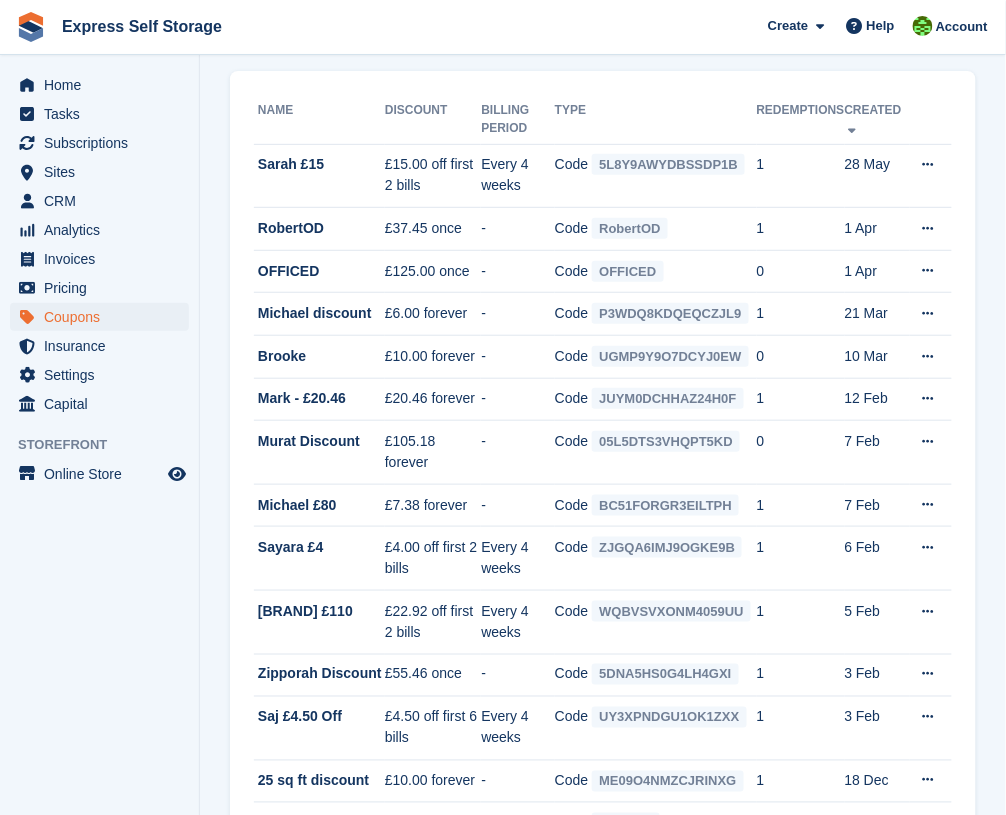 scroll, scrollTop: 0, scrollLeft: 0, axis: both 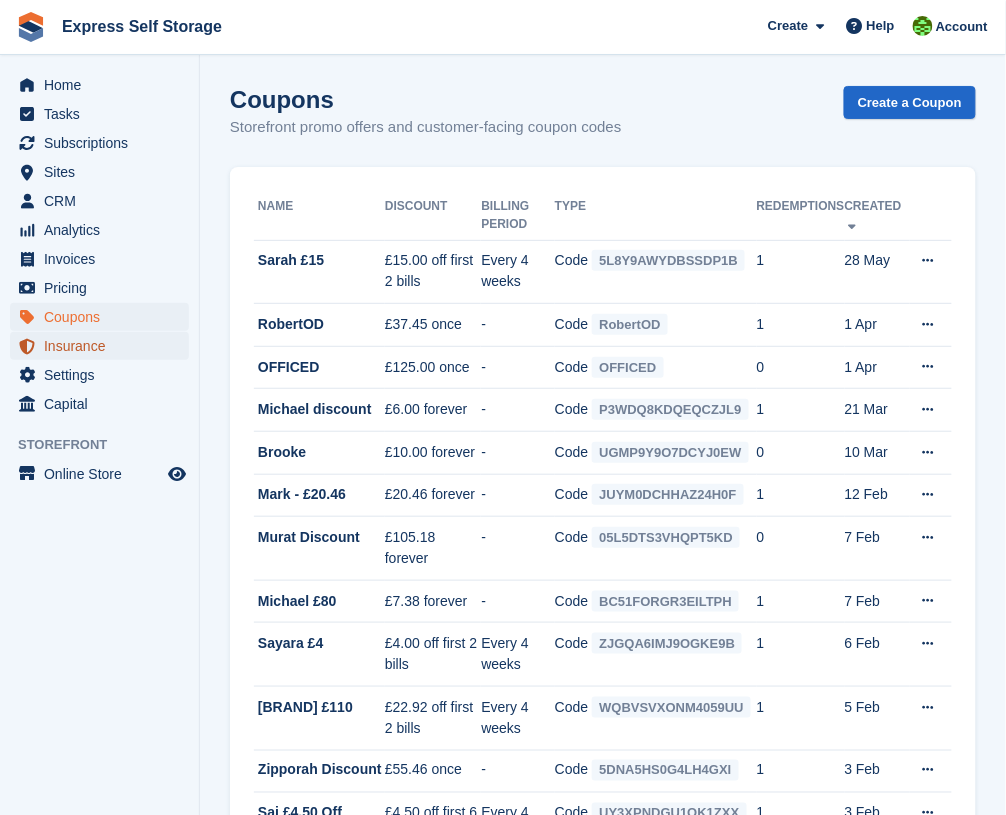 click on "Insurance" at bounding box center (104, 346) 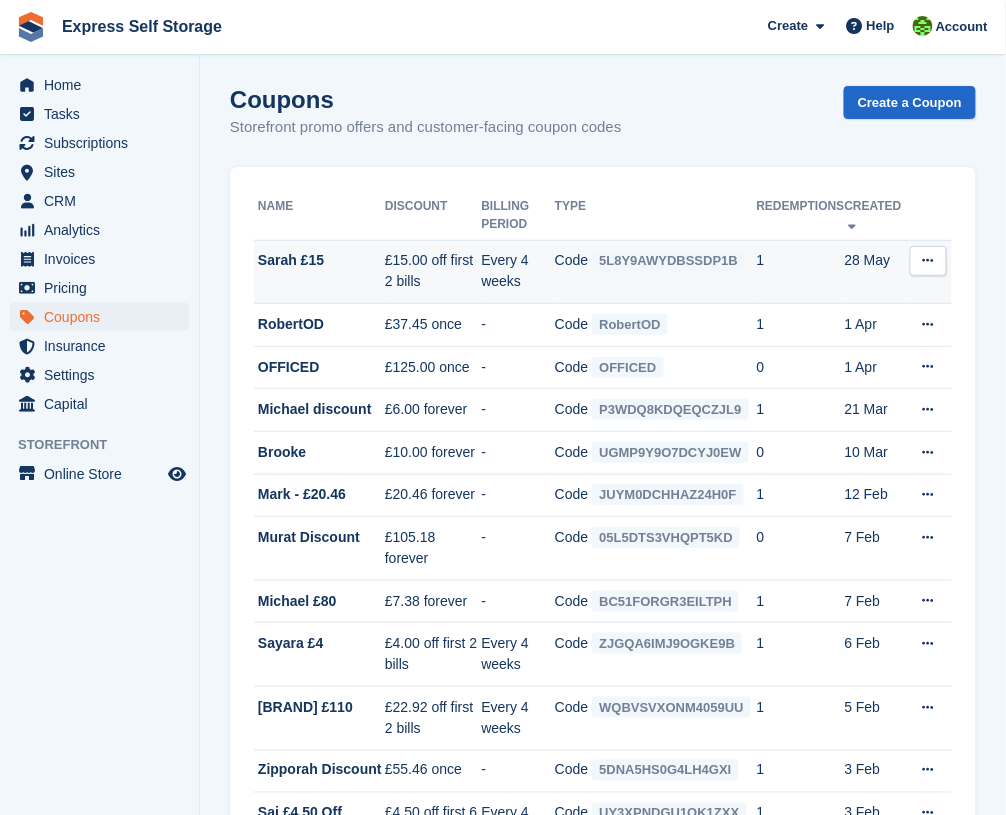 click on "Sarah £15" at bounding box center [319, 272] 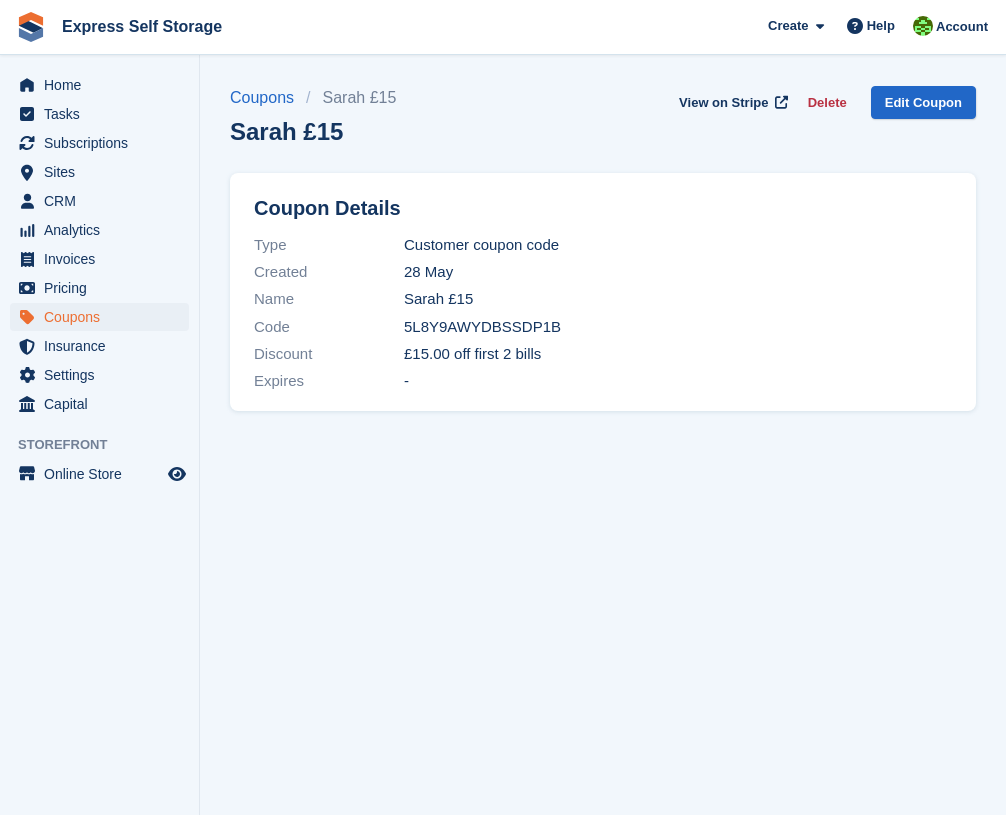 scroll, scrollTop: 0, scrollLeft: 0, axis: both 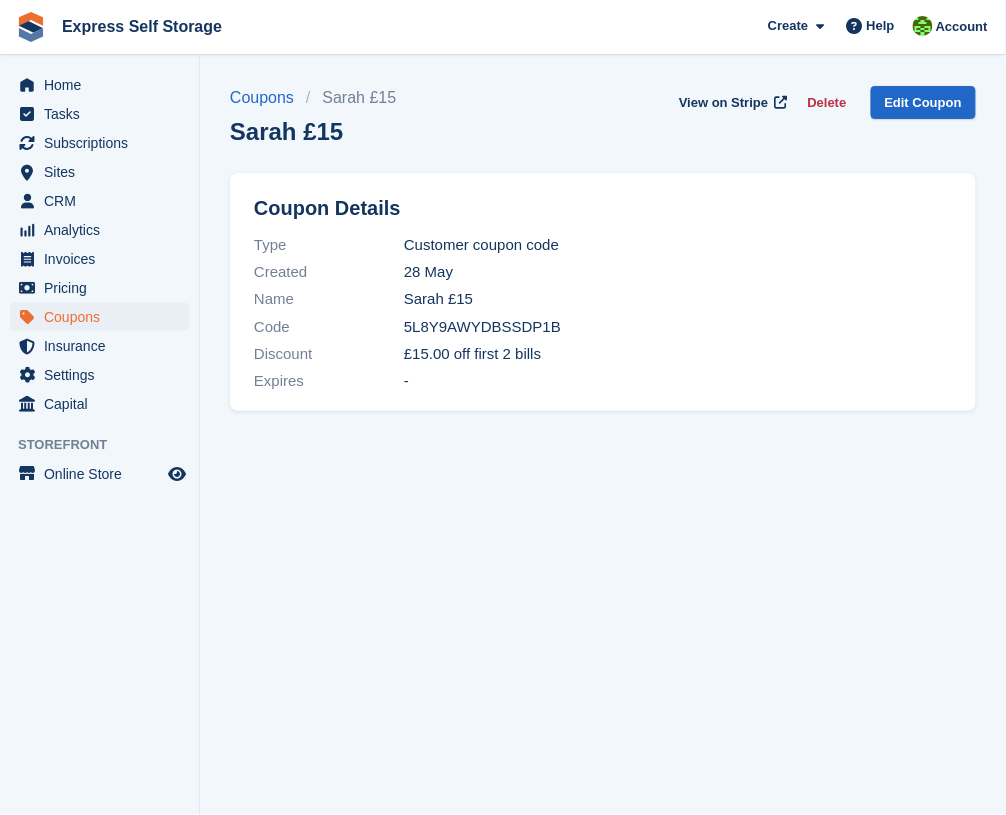 click on "£15.00 off first 2 bills" at bounding box center [472, 354] 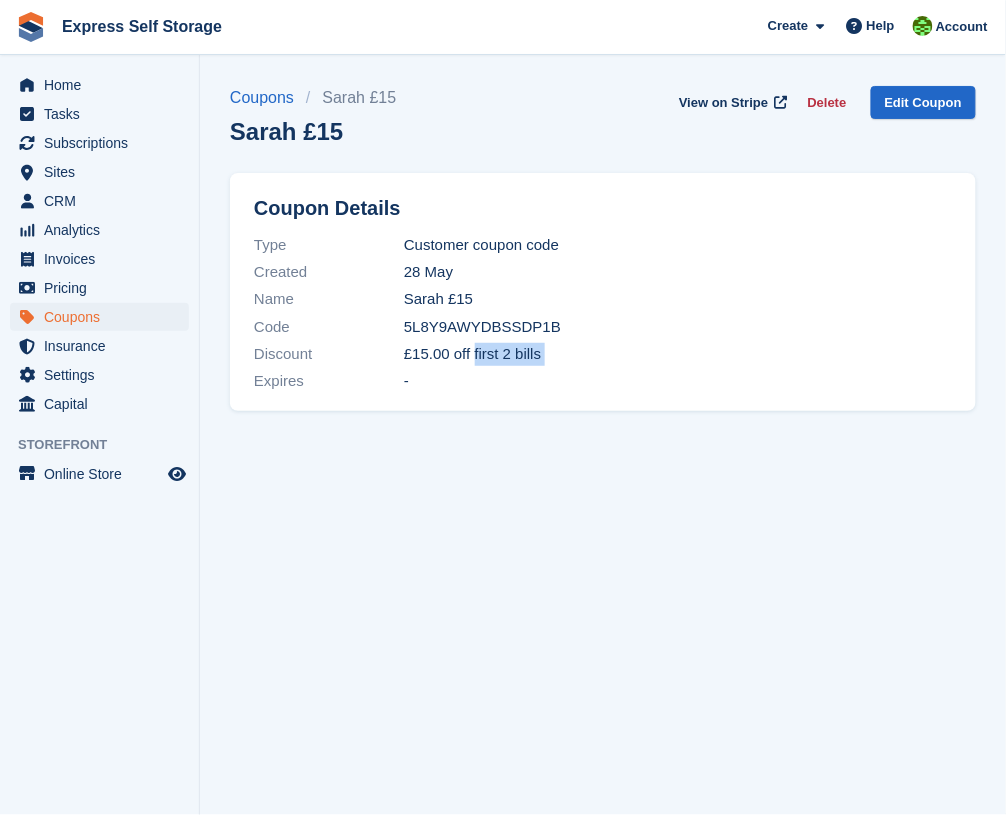 click on "28 May" at bounding box center [428, 272] 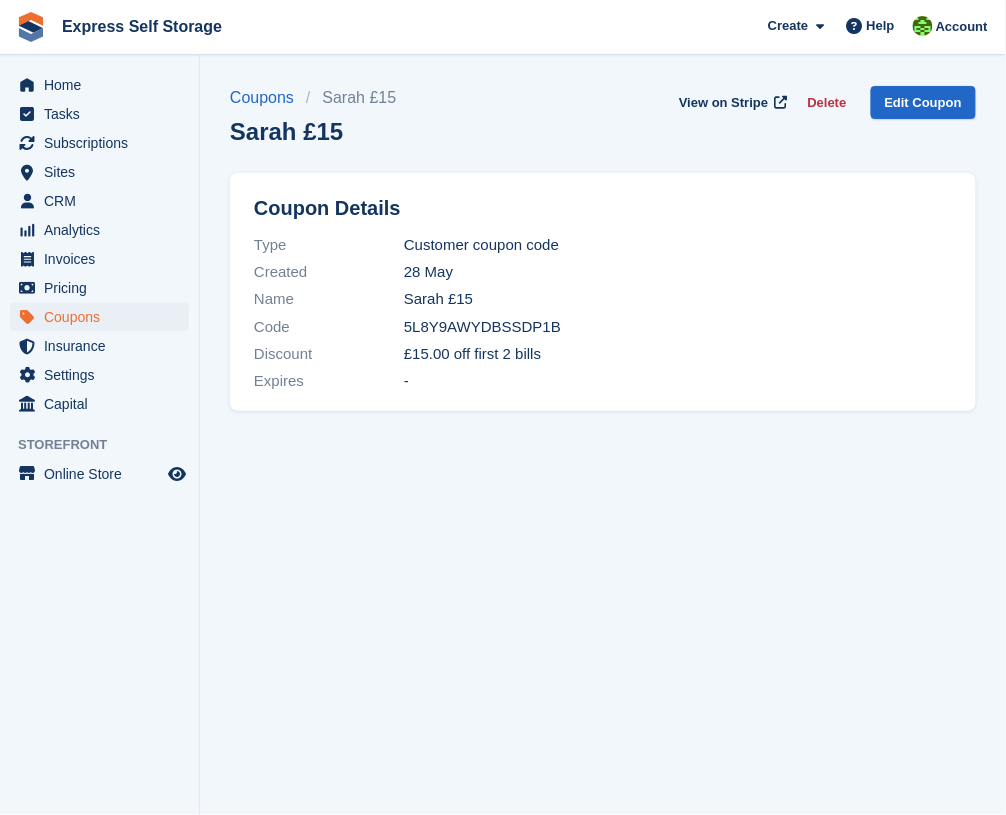 click on "28 May" at bounding box center [428, 272] 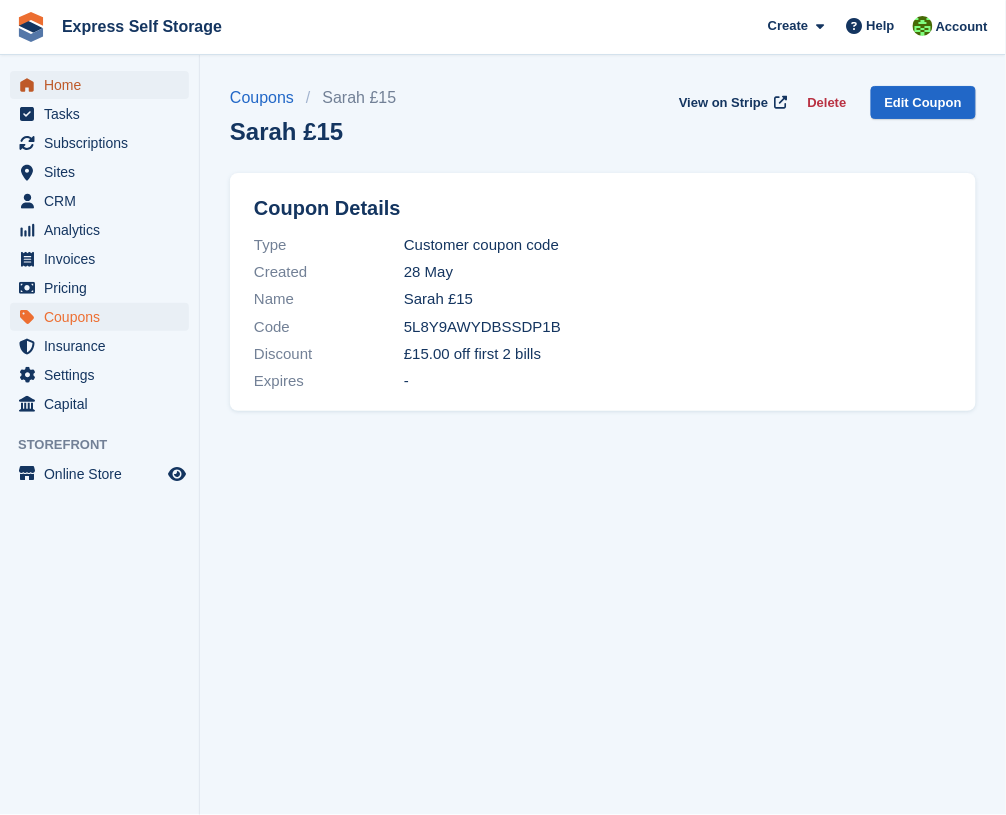 click on "Home" at bounding box center [104, 85] 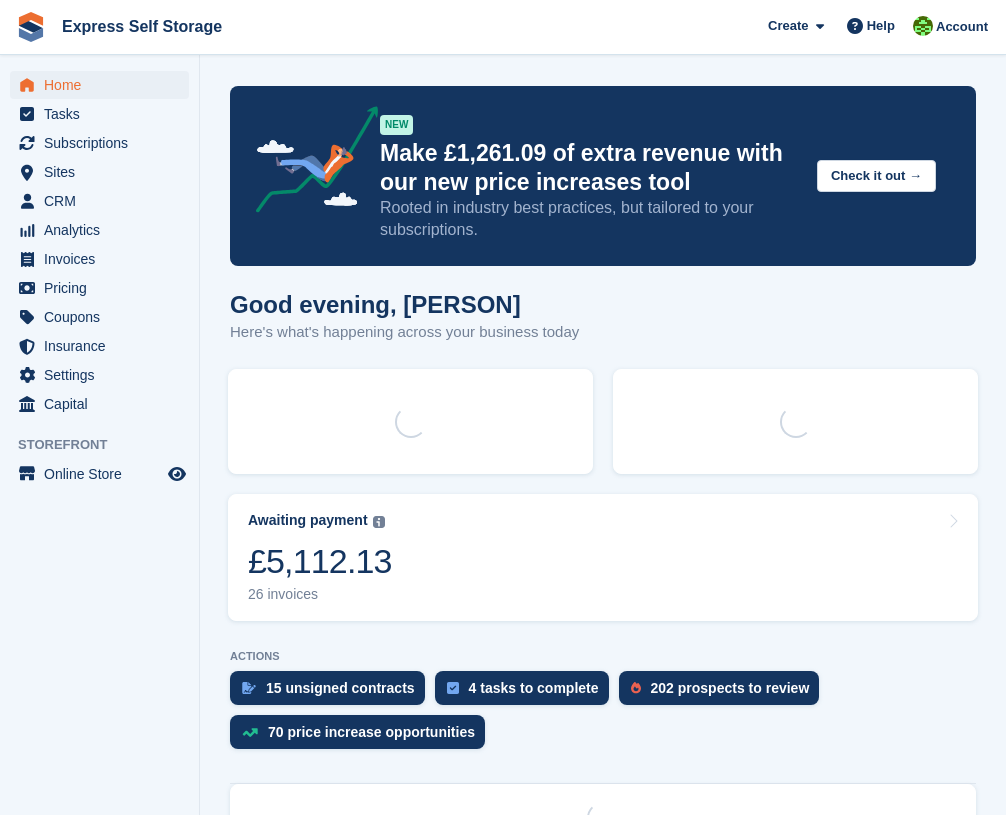 scroll, scrollTop: 2, scrollLeft: 0, axis: vertical 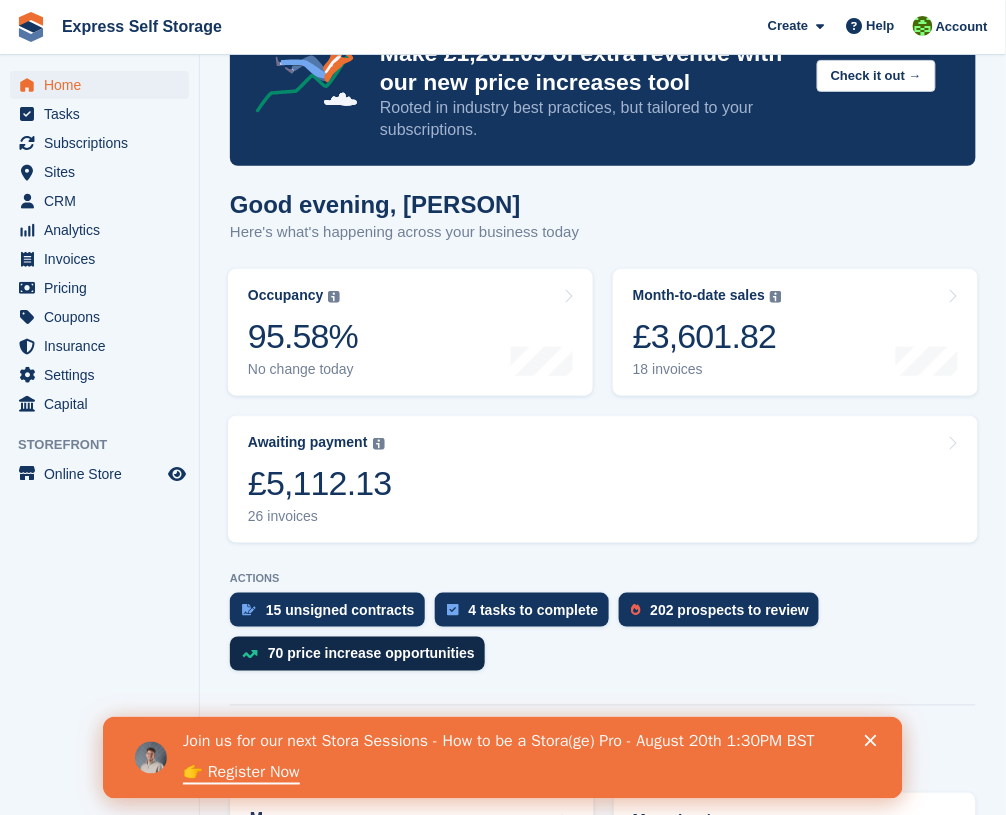 click on "70
price increase opportunities" at bounding box center (357, 654) 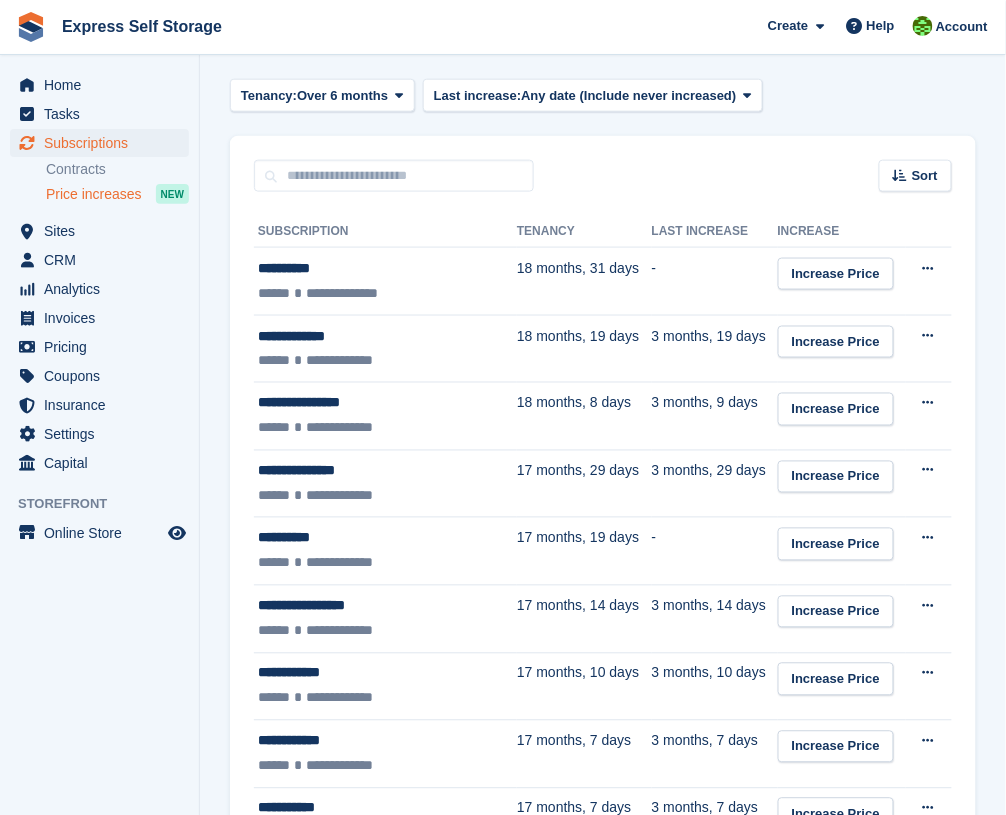 scroll, scrollTop: 404, scrollLeft: 0, axis: vertical 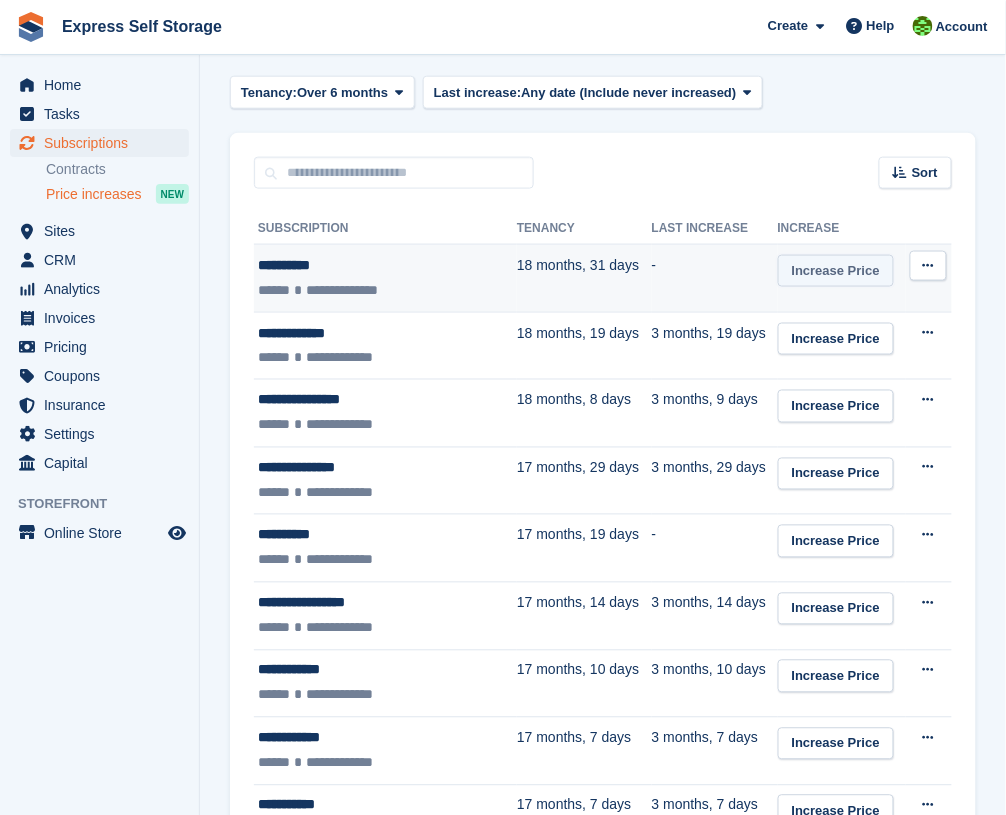 click on "Increase Price" at bounding box center (836, 271) 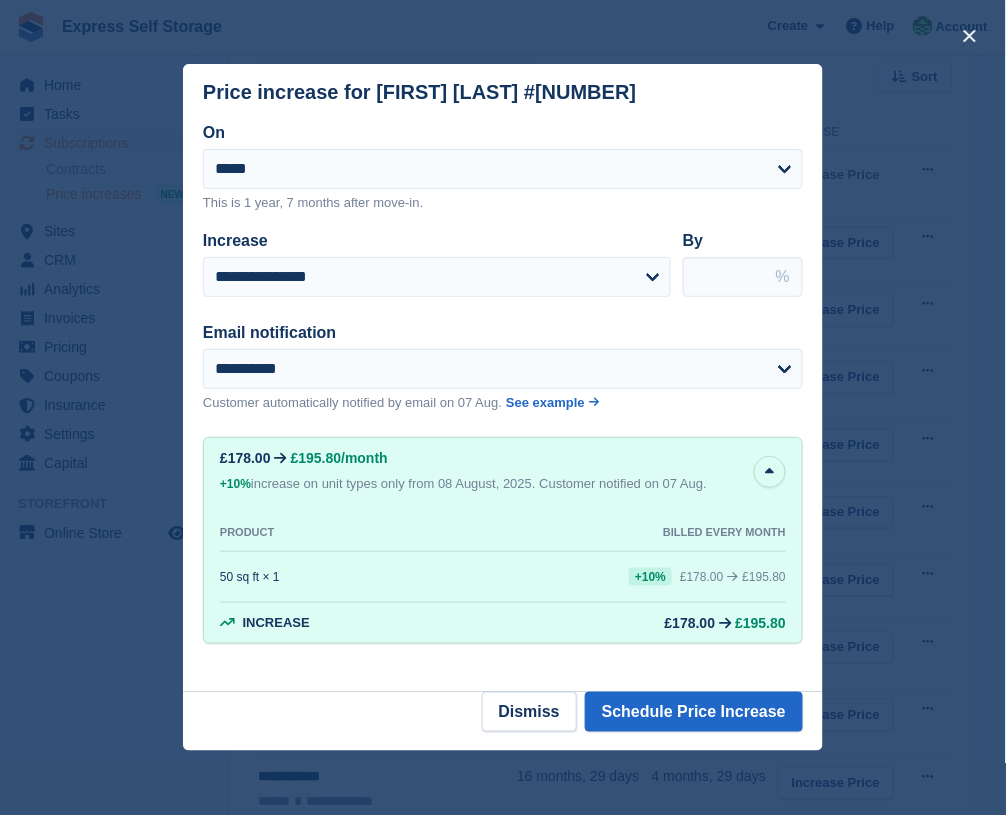 scroll, scrollTop: 507, scrollLeft: 0, axis: vertical 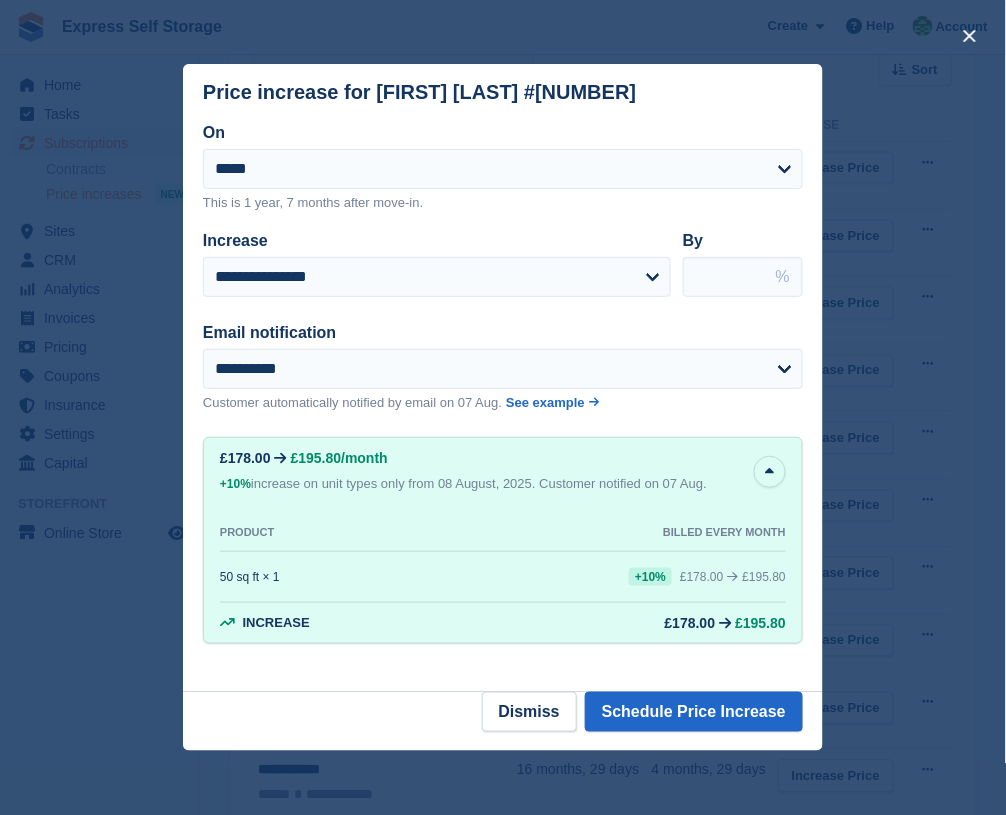 click at bounding box center [503, 407] 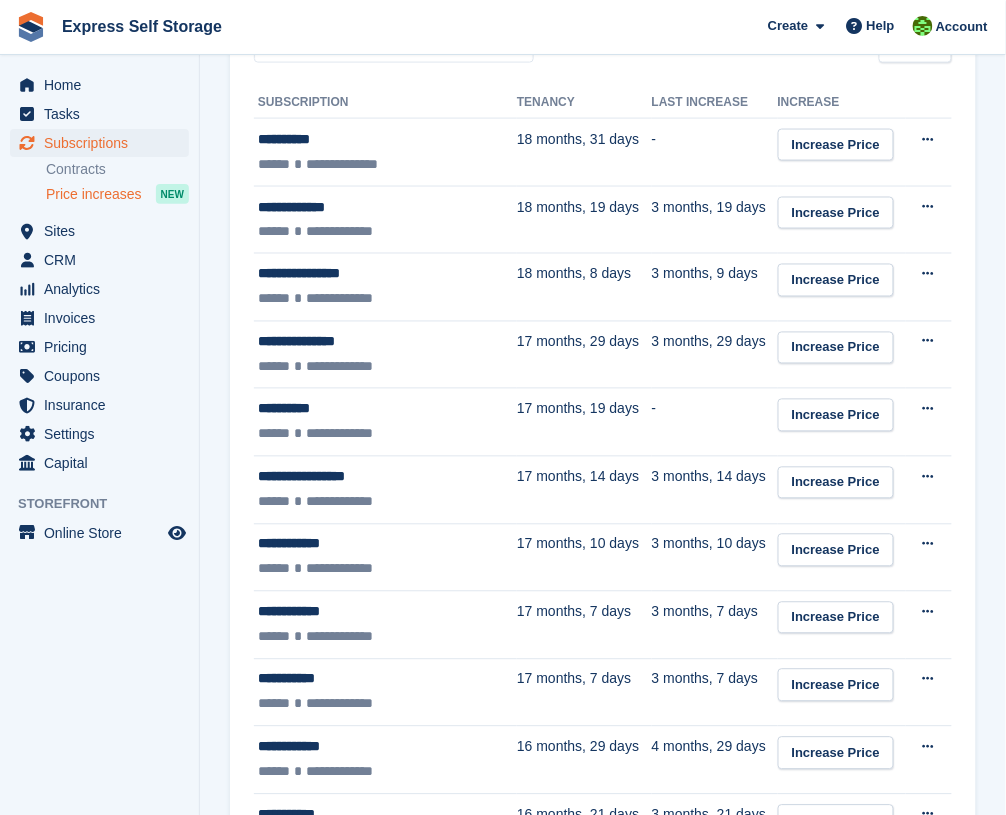 scroll, scrollTop: 540, scrollLeft: 0, axis: vertical 